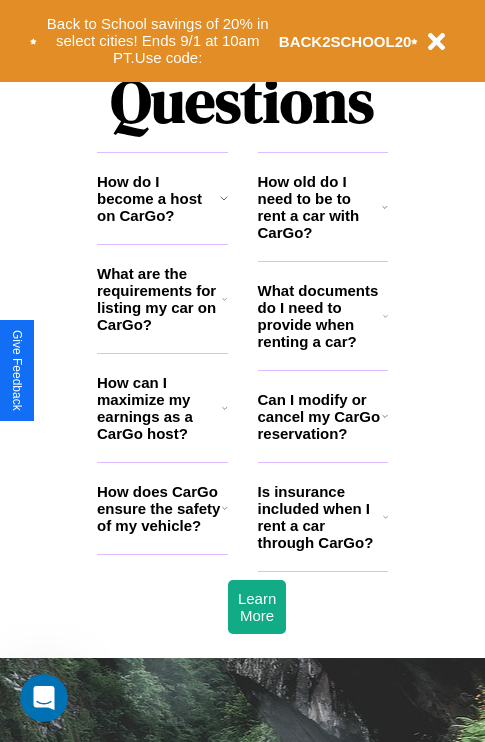 scroll, scrollTop: 2423, scrollLeft: 0, axis: vertical 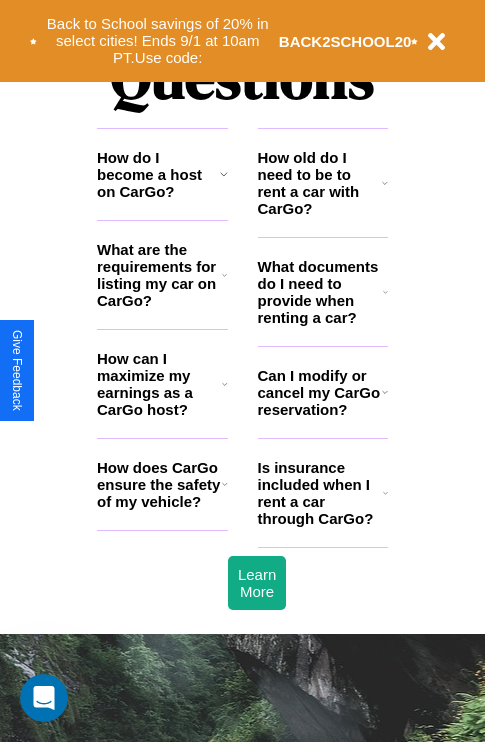 click on "How do I become a host on CarGo?" at bounding box center [158, 174] 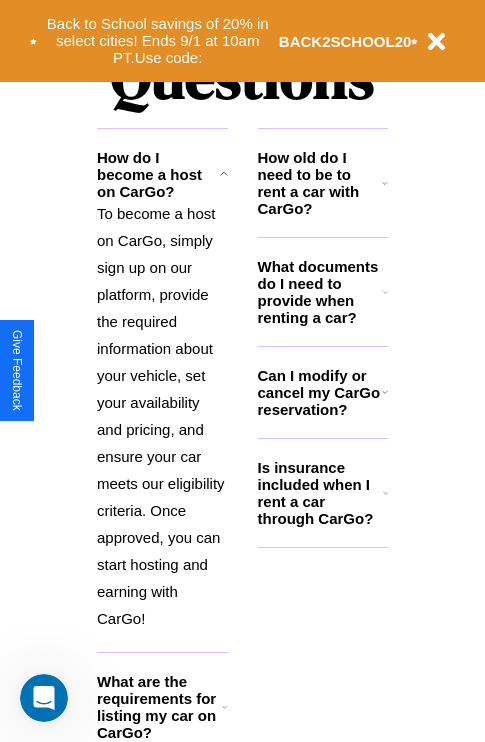 click on "Is insurance included when I rent a car through CarGo?" at bounding box center (320, 493) 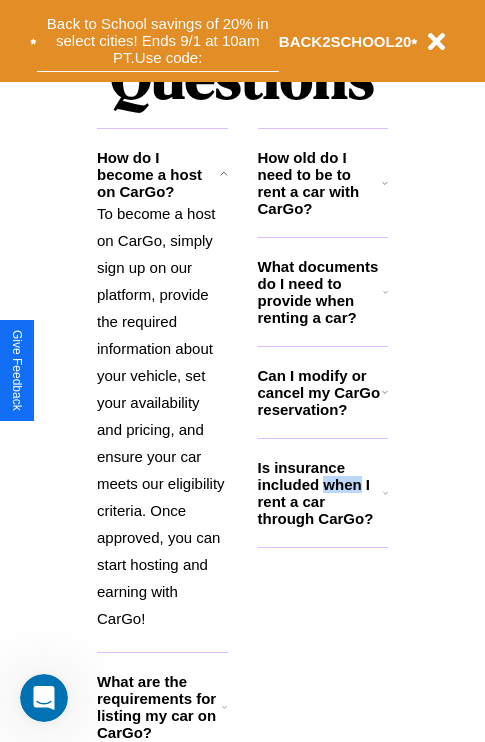 click on "Back to School savings of 20% in select cities! Ends 9/1 at 10am PT.  Use code:" at bounding box center (158, 41) 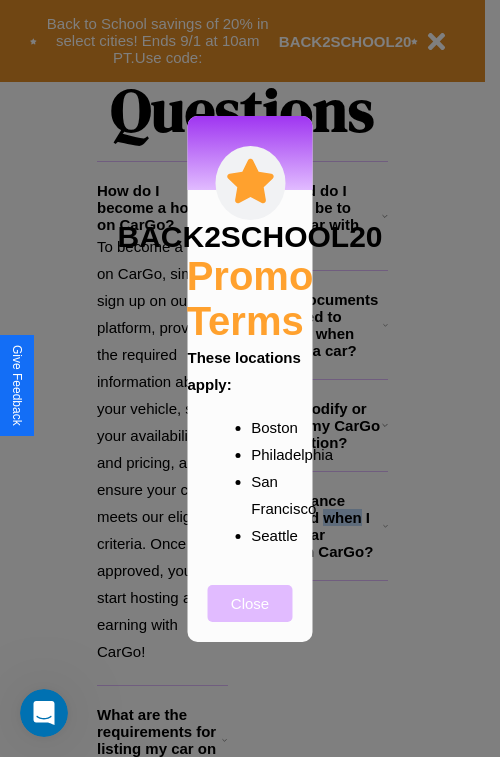 click on "Close" at bounding box center (250, 603) 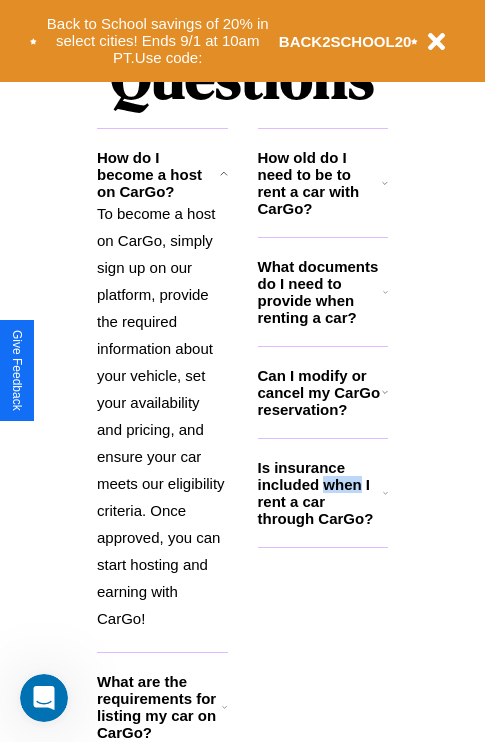 scroll, scrollTop: 0, scrollLeft: 0, axis: both 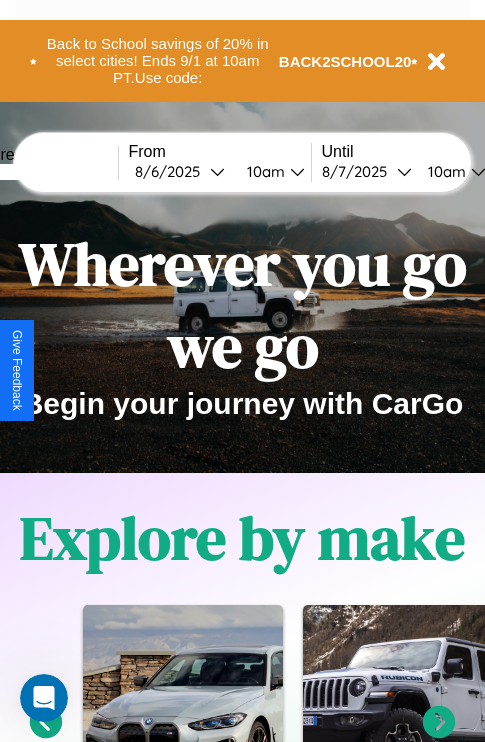 click at bounding box center (43, 172) 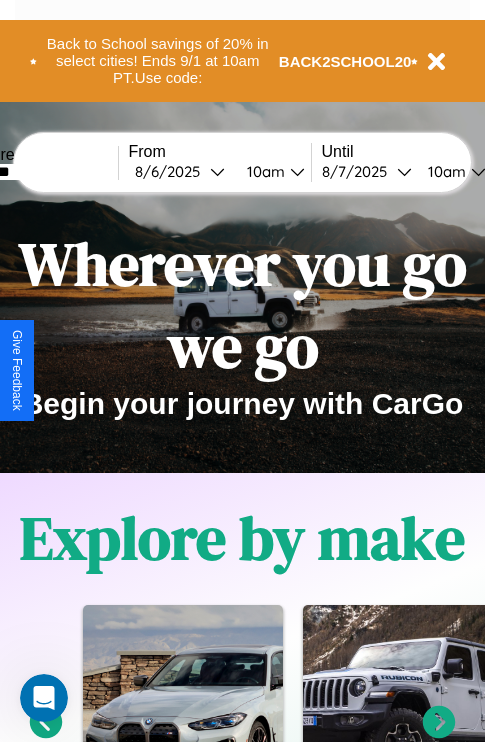 type on "*******" 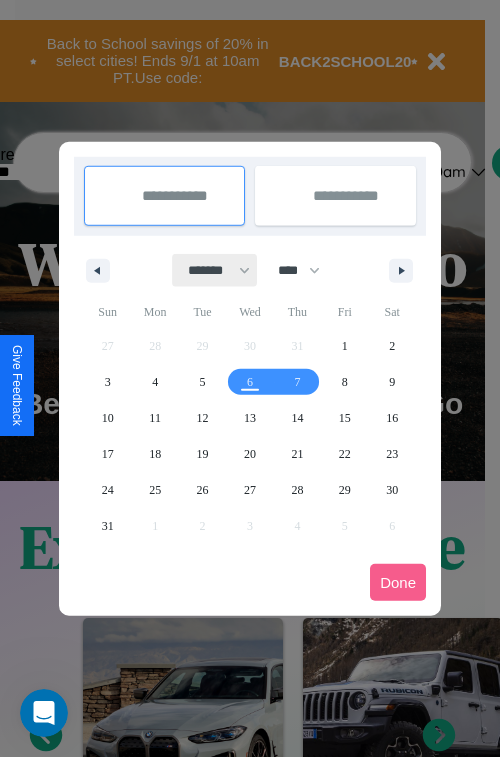 click on "******* ******** ***** ***** *** **** **** ****** ********* ******* ******** ********" at bounding box center [215, 270] 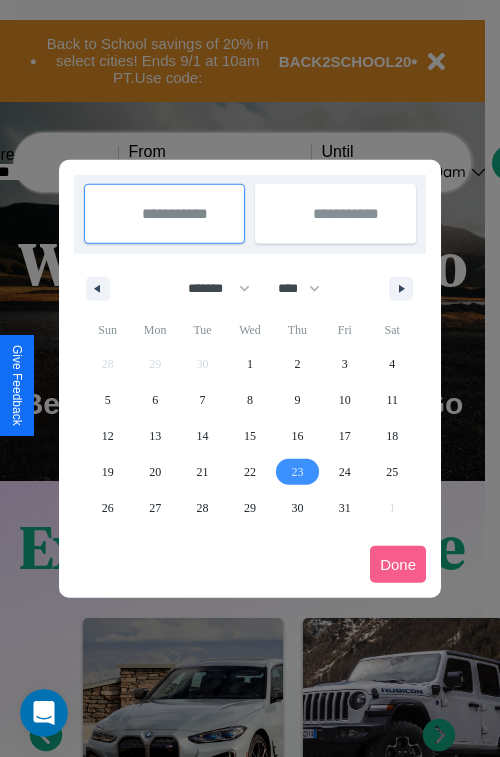 click on "23" at bounding box center [297, 472] 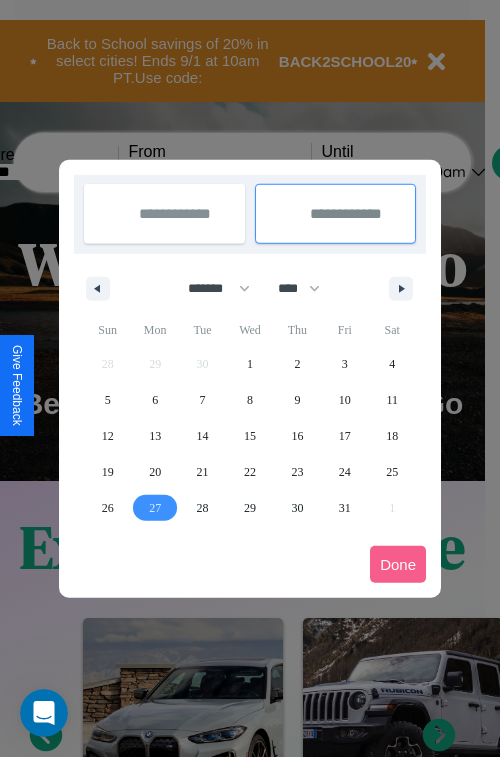 click on "27" at bounding box center [155, 508] 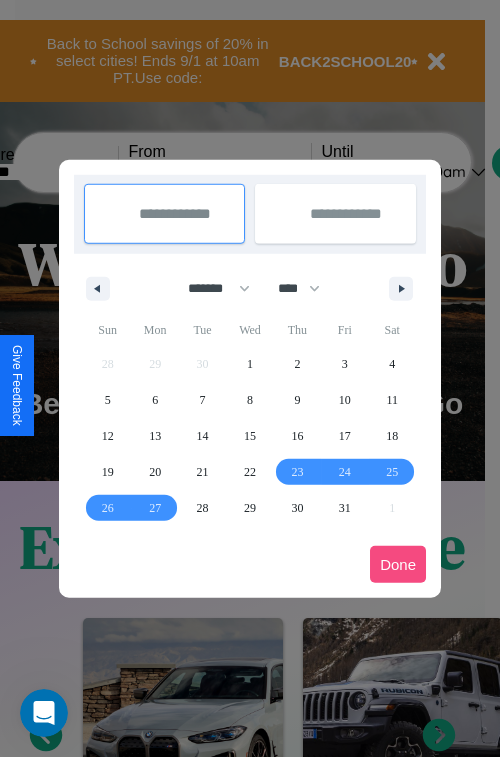 click on "Done" at bounding box center [398, 564] 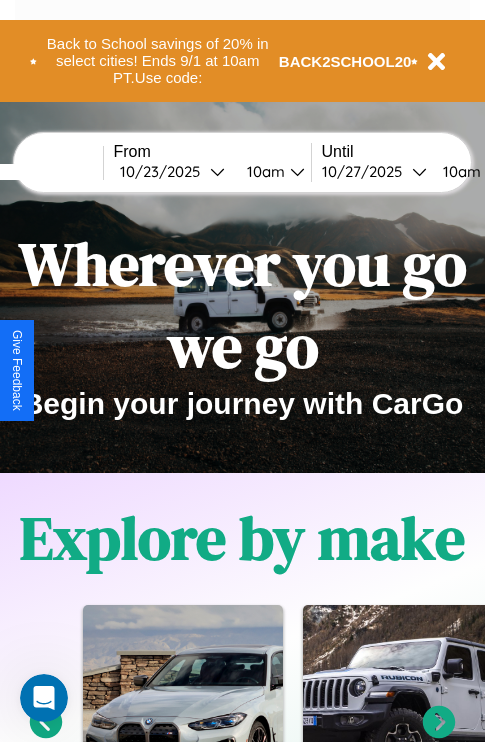 scroll, scrollTop: 0, scrollLeft: 83, axis: horizontal 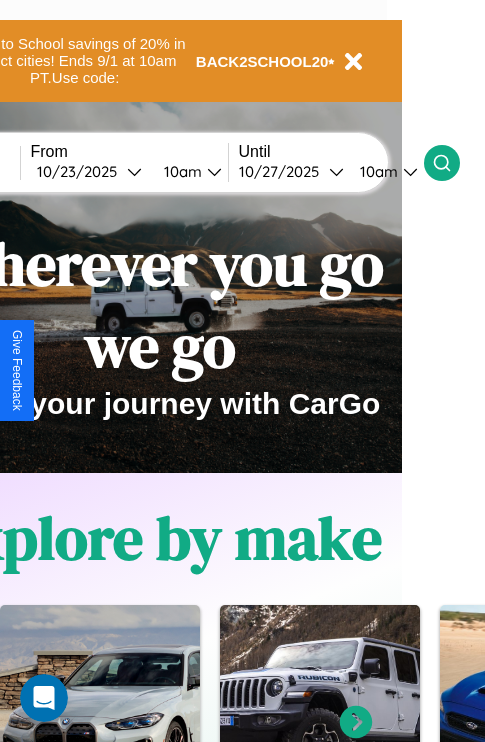 click 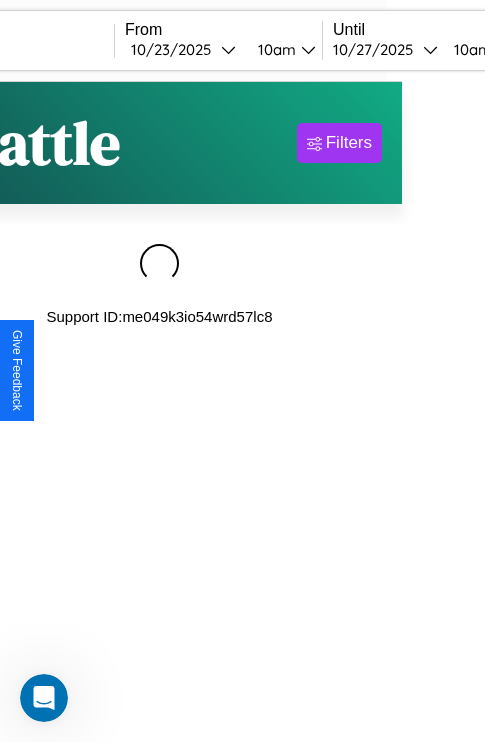 scroll, scrollTop: 0, scrollLeft: 0, axis: both 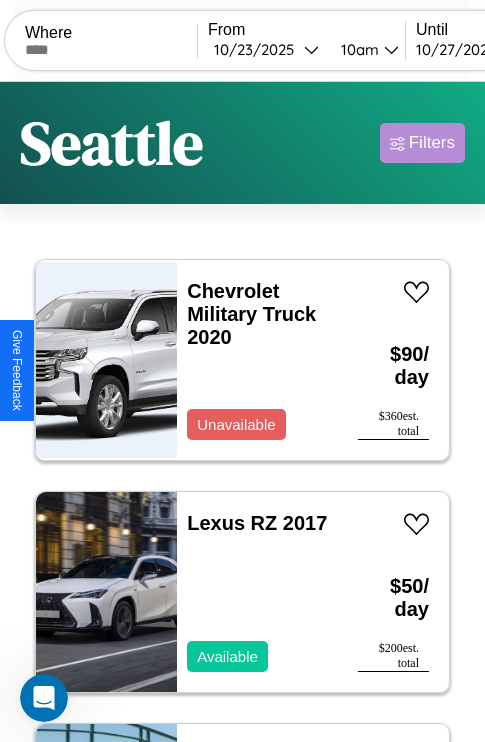 click on "Filters" at bounding box center (432, 143) 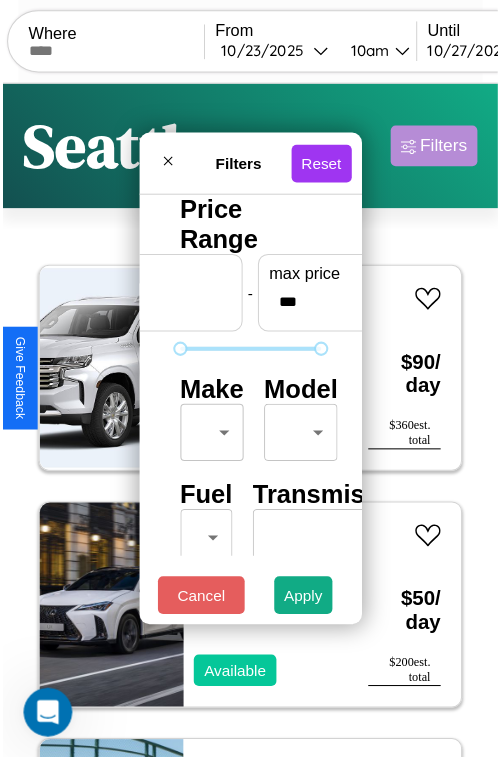 scroll, scrollTop: 59, scrollLeft: 0, axis: vertical 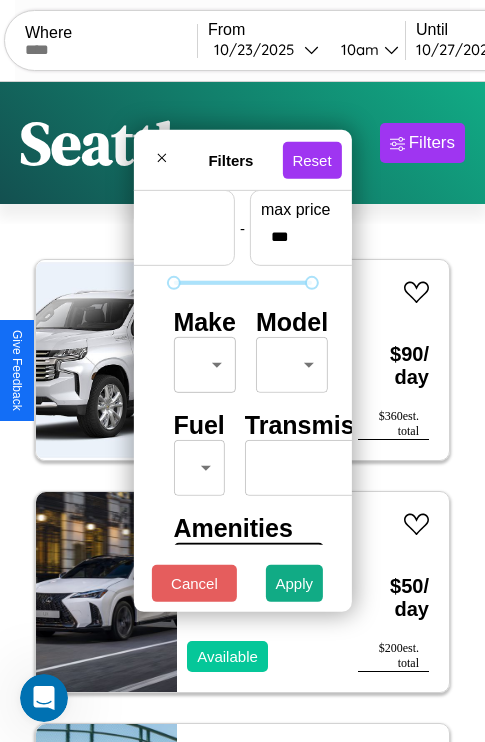 click on "CarGo Where From [DATE] [TIME] Until [DATE] [TIME] Become a Host Login Sign Up [CITY] Filters 118  cars in this area These cars can be picked up in this city. Chevrolet   Military Truck   2020 Unavailable $ 90  / day $ 360  est. total Lexus   RZ   2017 Available $ 50  / day $ 200  est. total Buick   Rendezvous   2024 Available $ 170  / day $ 680  est. total Nissan   NX   2019 Unavailable $ 50  / day $ 200  est. total Lamborghini   Huracan   2020 Available $ 170  / day $ 680  est. total Mercedes   400   2020 Available $ 60  / day $ 240  est. total Hyundai   Elantra Touring   2018 Available $ 140  / day $ 560  est. total Aston Martin   Rapide   2018 Available $ 110  / day $ 440  est. total Nissan   Altima   2024 Available $ 200  / day $ 800  est. total Jeep   Gladiator   2023 Available $ 40  / day $ 160  est. total Toyota   Prius   2018 Unavailable $ 50  / day $ 200  est. total Toyota   Avalon   2022 Available $ 140  / day $ 560  est. total Alfa Romeo   Milano   2024 Available $ 180  / day $ 720" at bounding box center [242, 412] 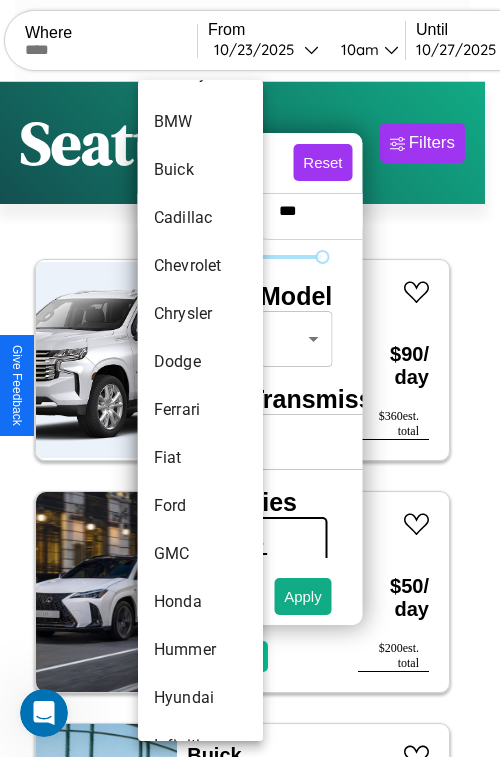 scroll, scrollTop: 470, scrollLeft: 0, axis: vertical 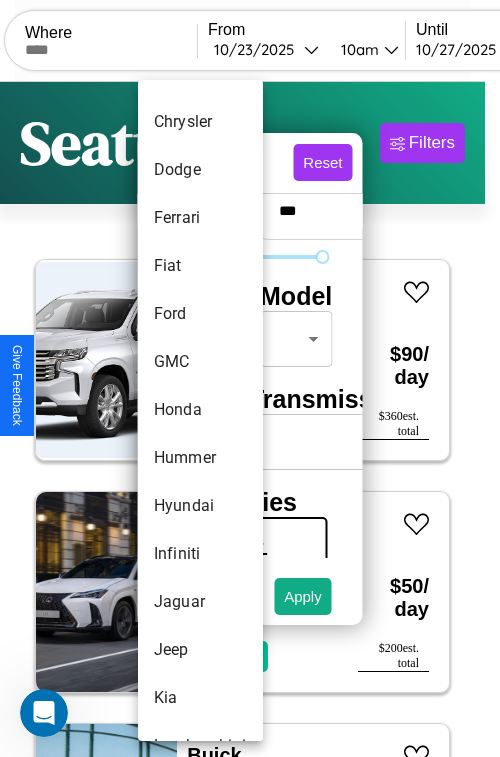 click on "Honda" at bounding box center (200, 410) 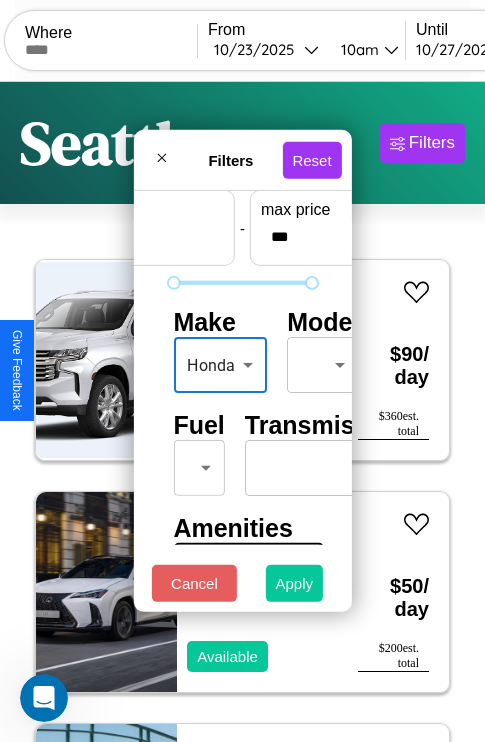 click on "Apply" at bounding box center (295, 583) 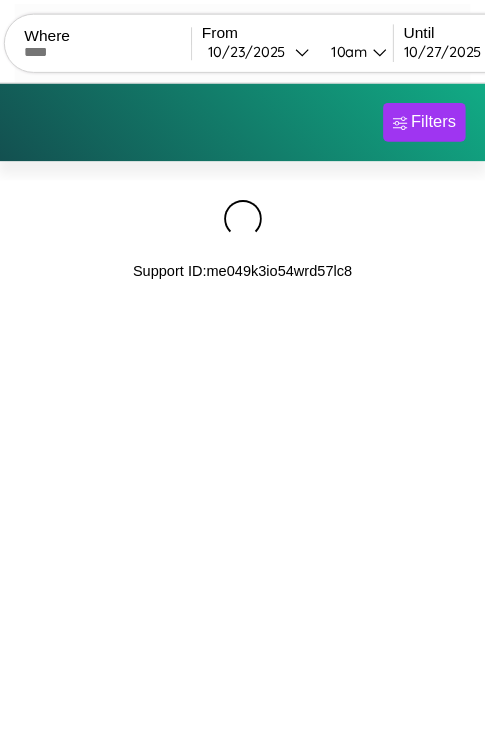scroll, scrollTop: 0, scrollLeft: 0, axis: both 